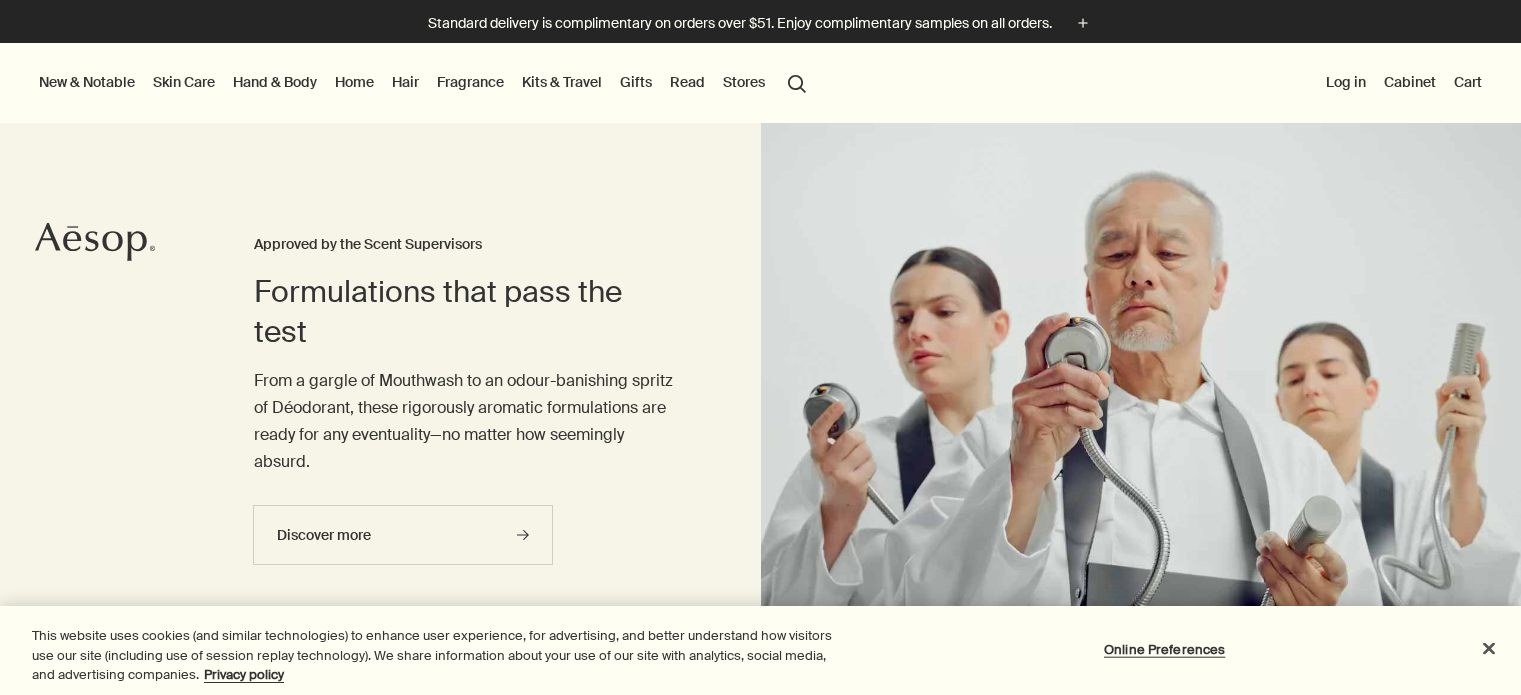 scroll, scrollTop: 0, scrollLeft: 0, axis: both 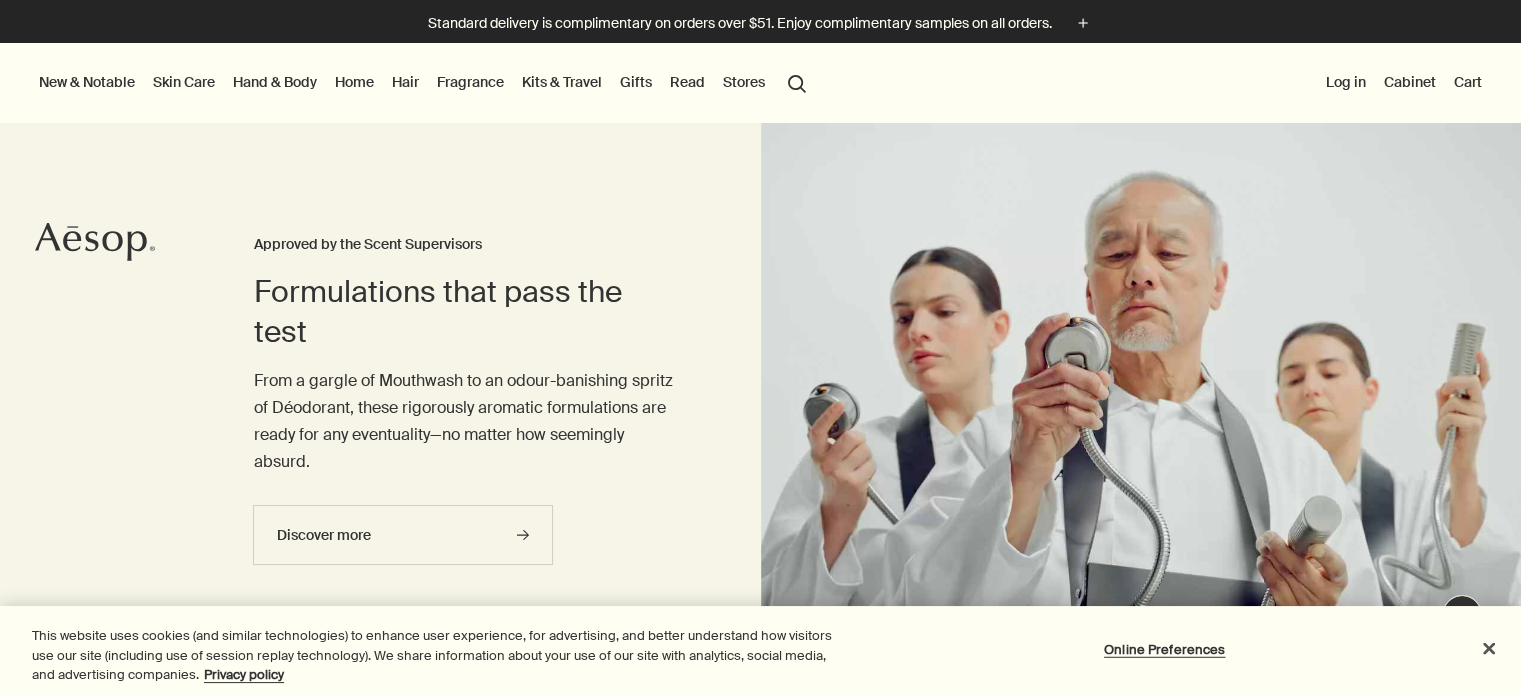 click on "Fragrance" at bounding box center [470, 82] 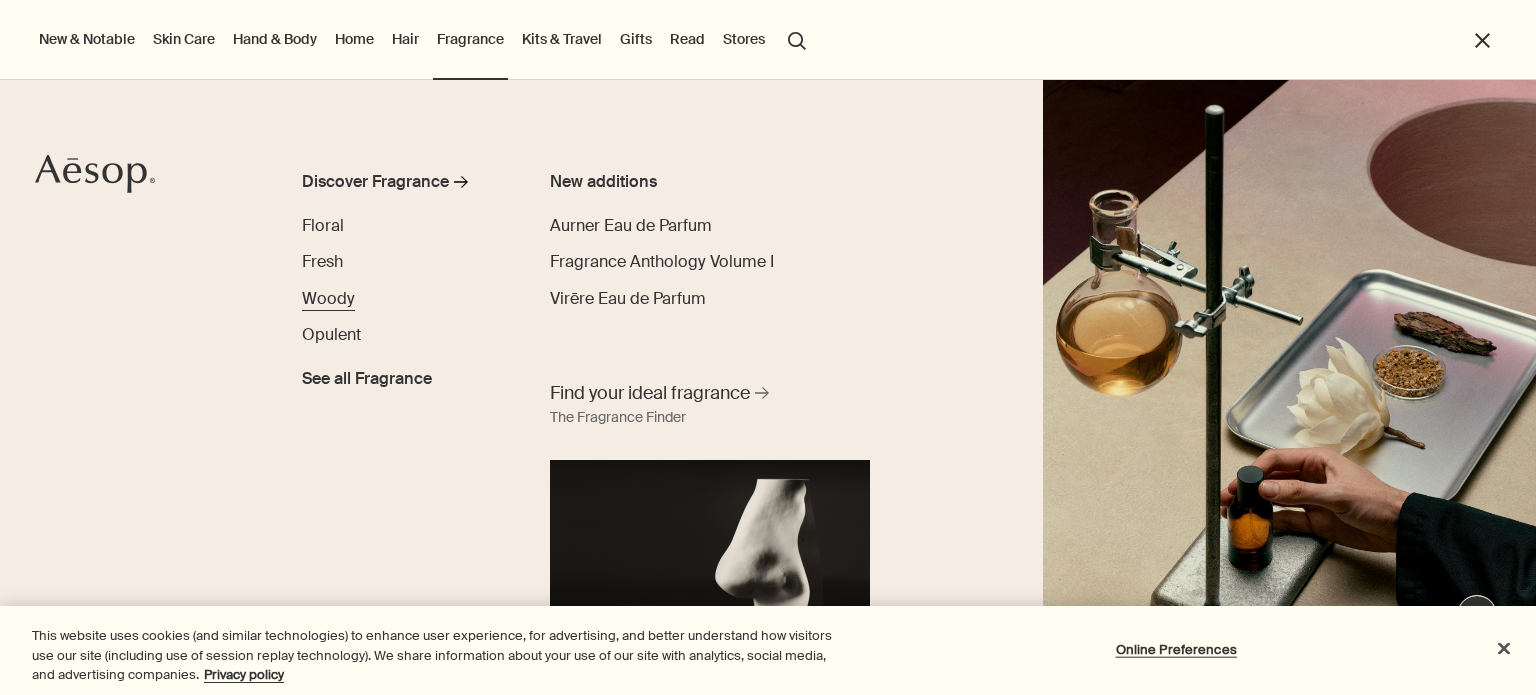 click on "Woody" at bounding box center (328, 298) 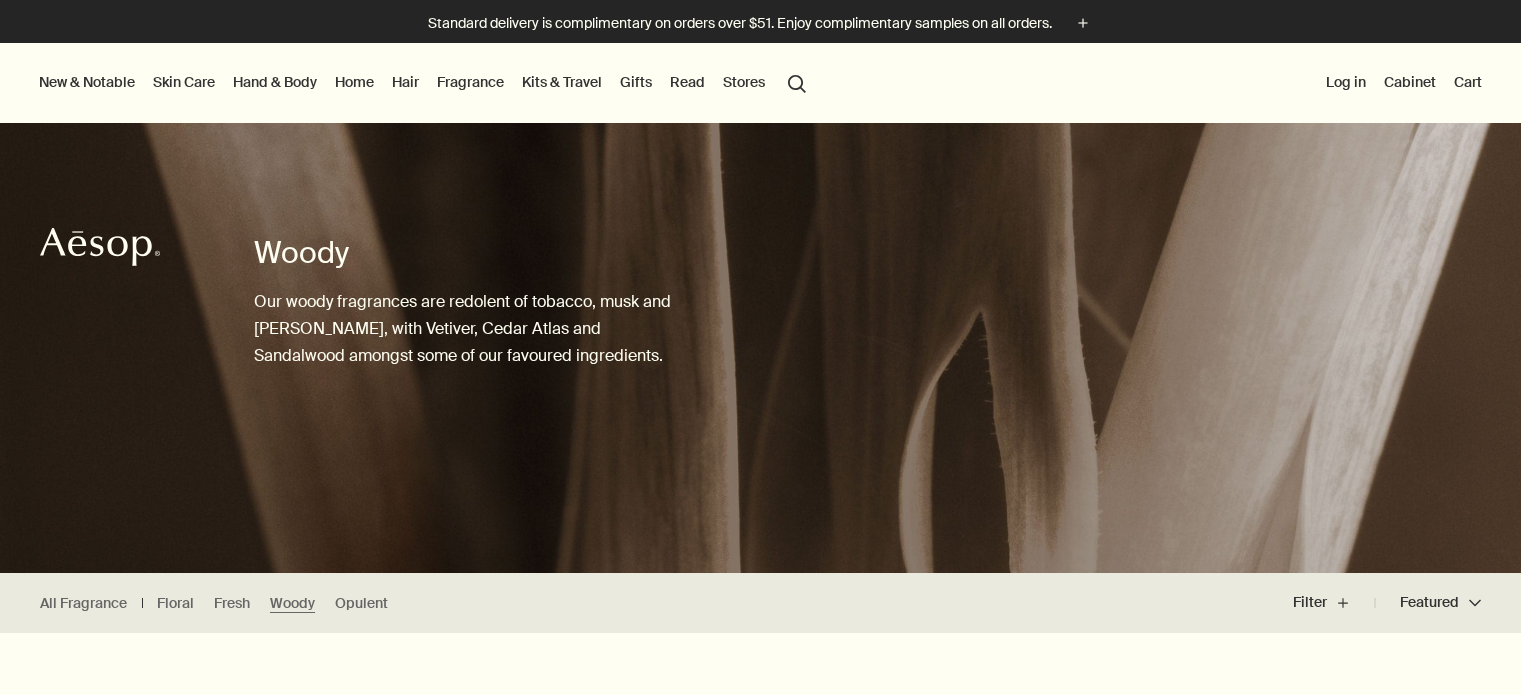 scroll, scrollTop: 0, scrollLeft: 0, axis: both 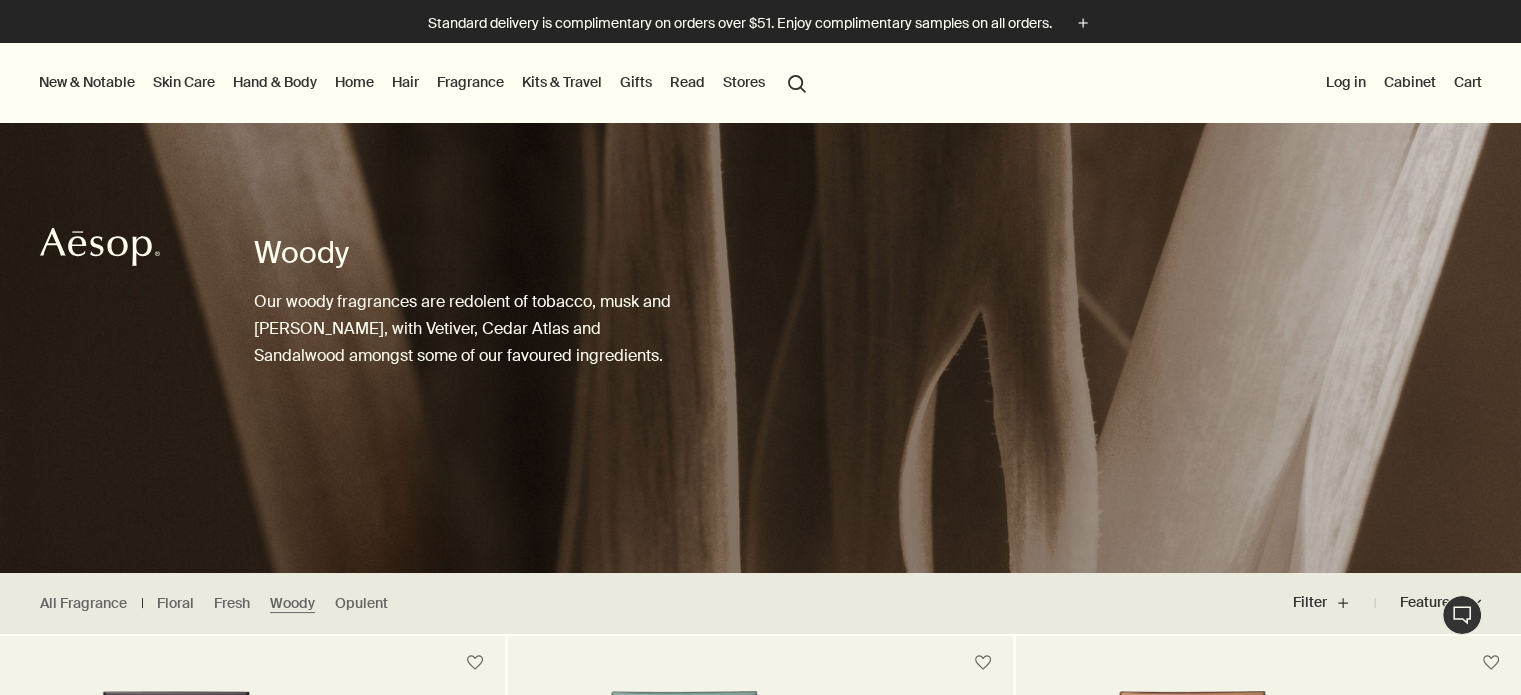 click on "New & Notable" at bounding box center [87, 82] 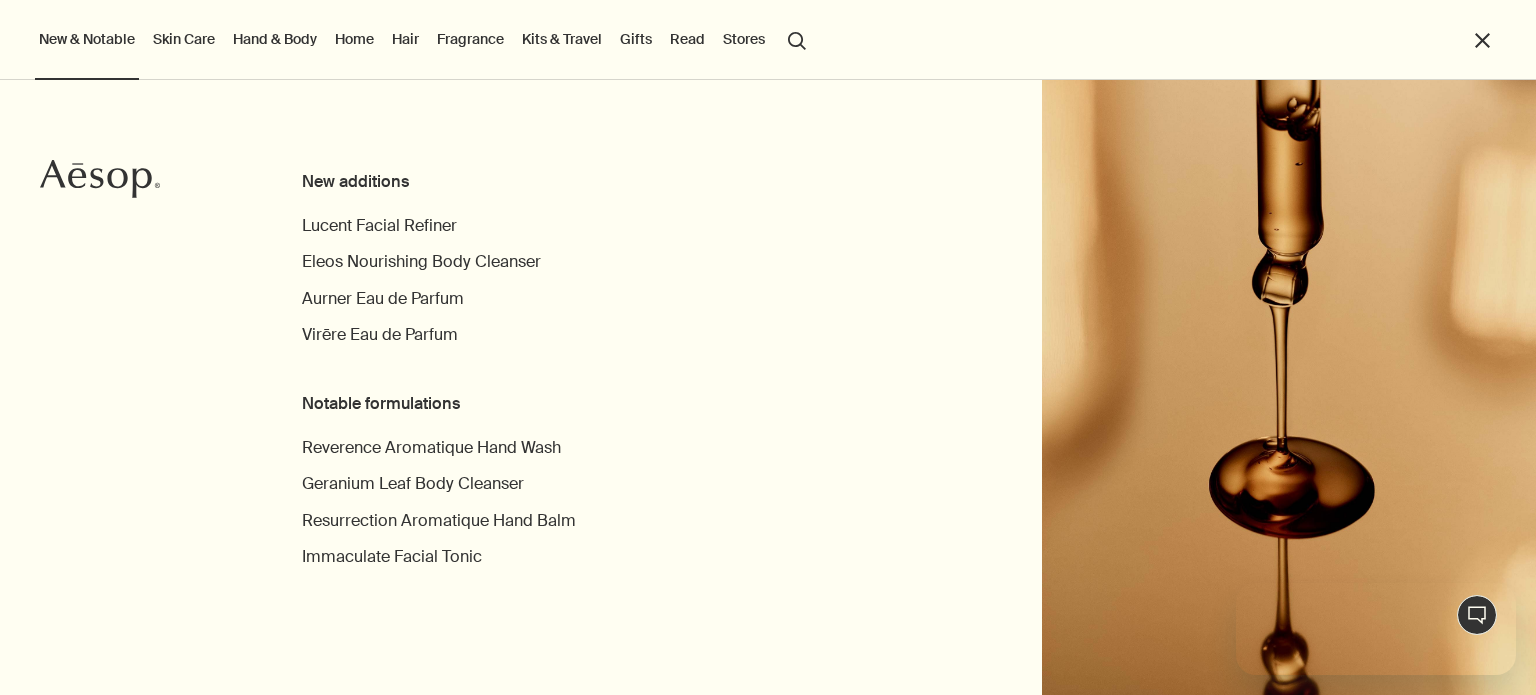 scroll, scrollTop: 0, scrollLeft: 0, axis: both 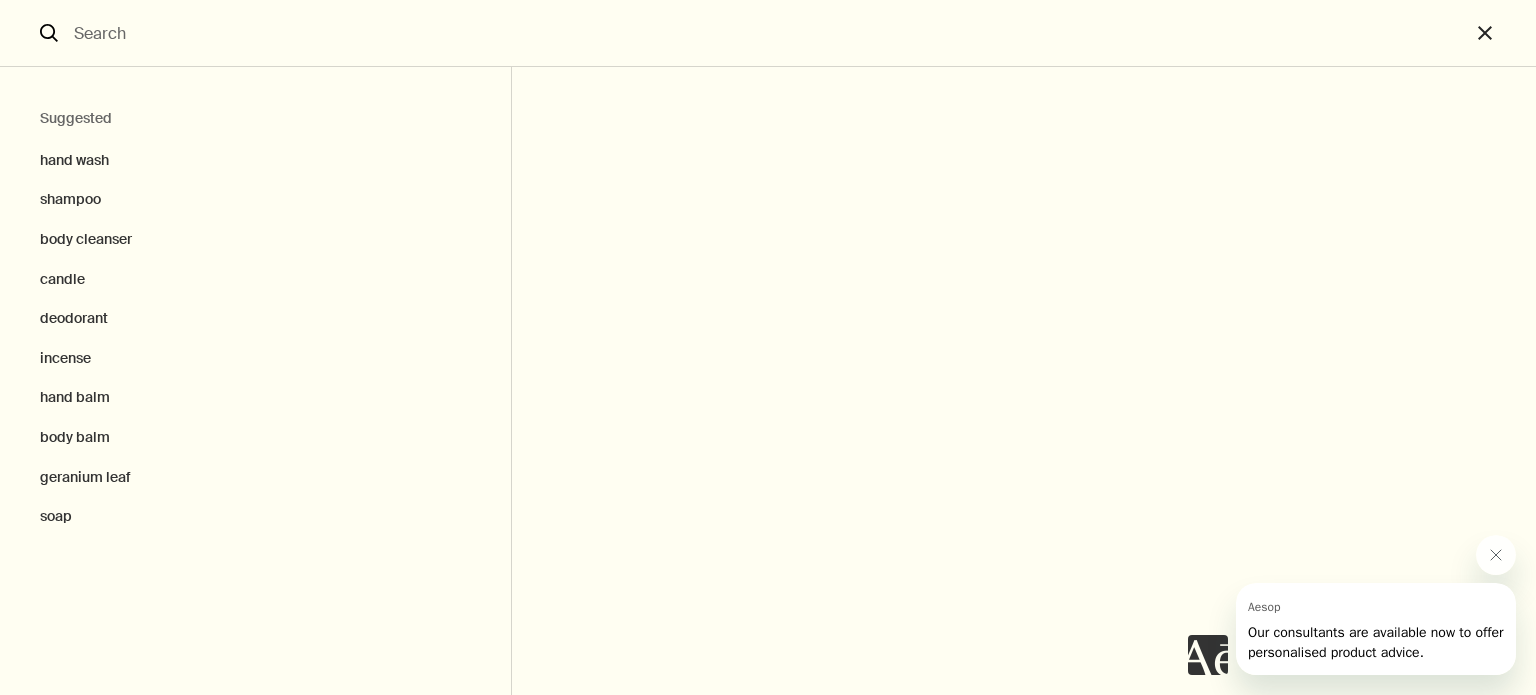 click at bounding box center [768, 33] 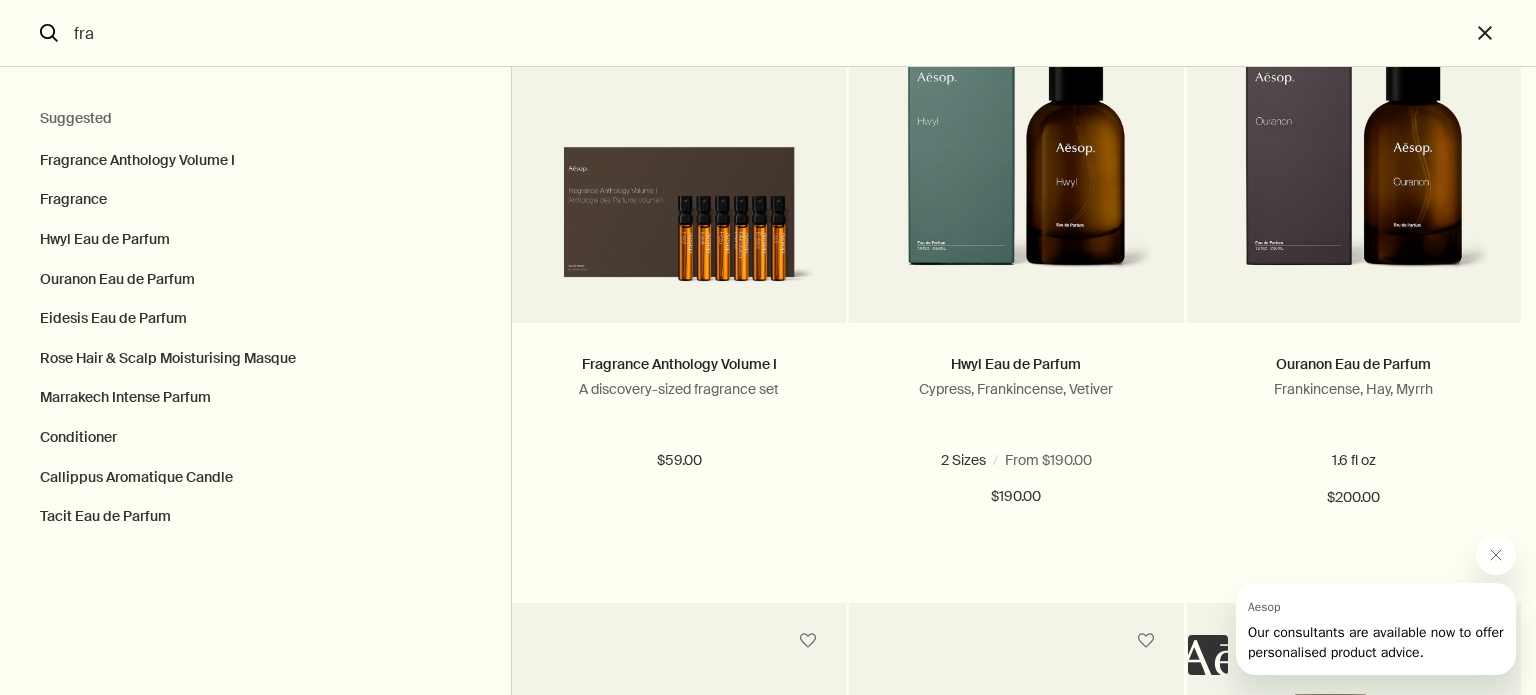 scroll, scrollTop: 232, scrollLeft: 0, axis: vertical 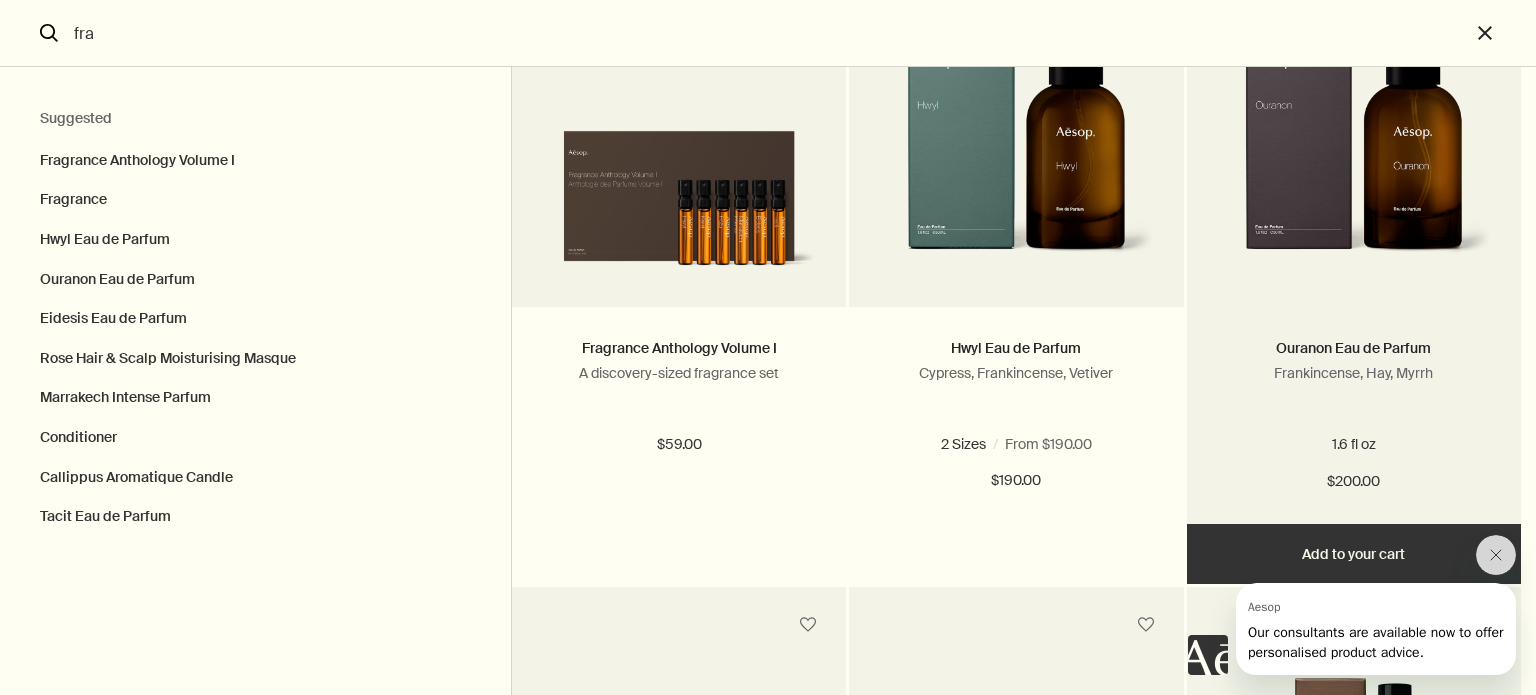 type on "fra" 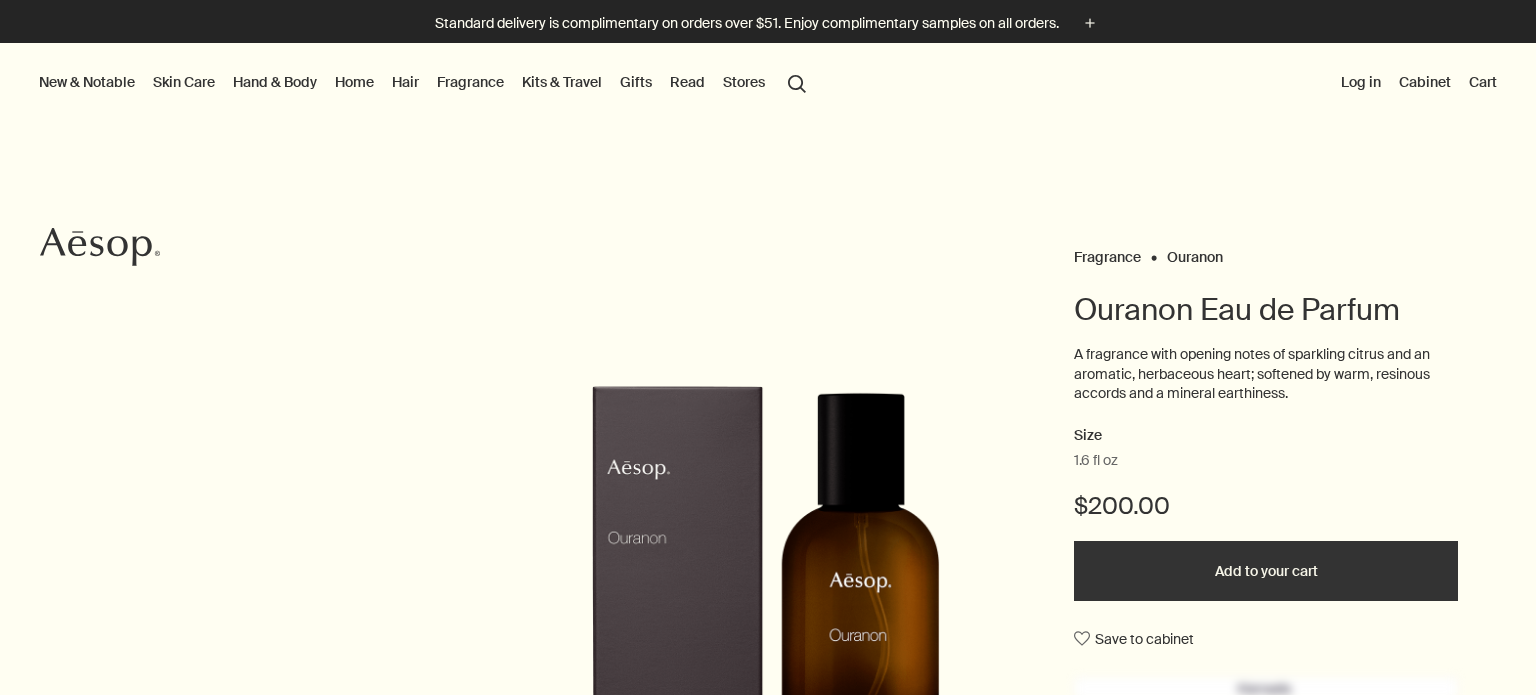 scroll, scrollTop: 0, scrollLeft: 0, axis: both 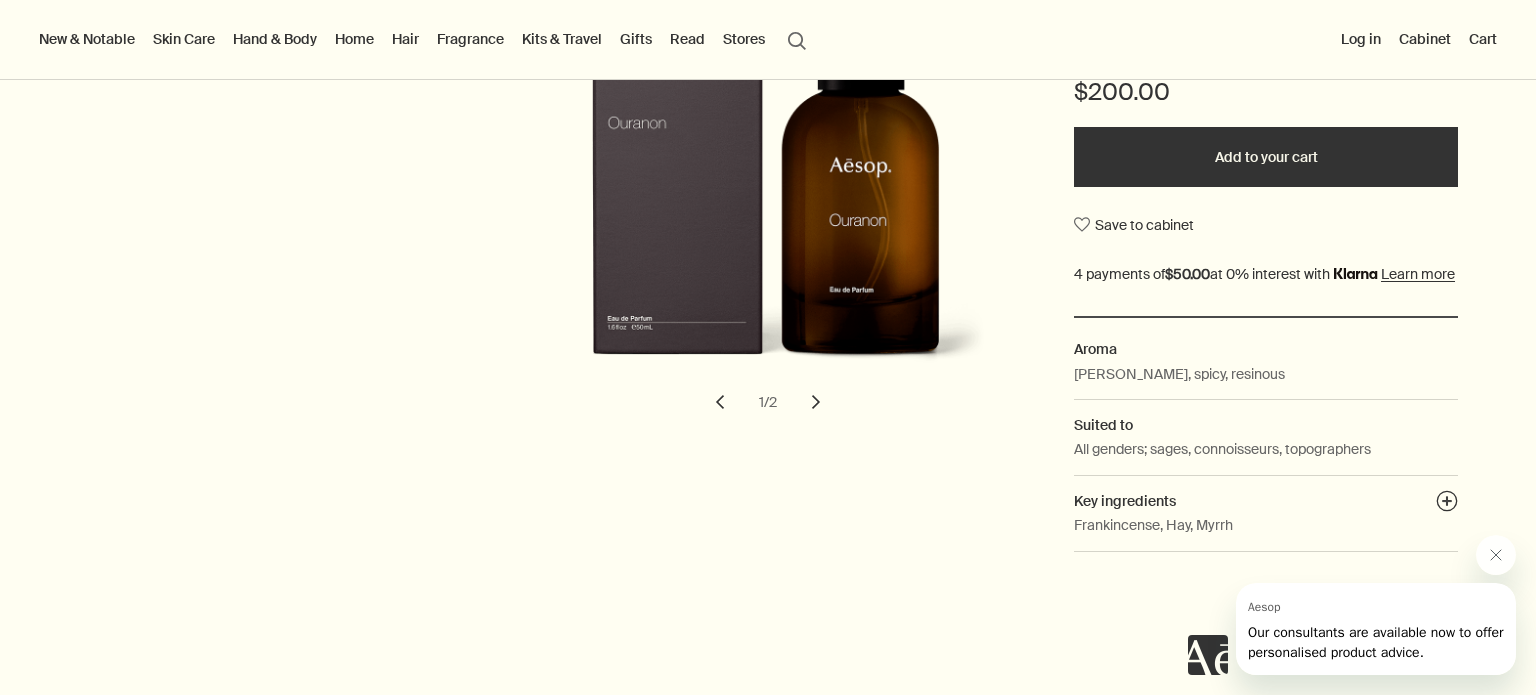 click on "chevron" at bounding box center (816, 402) 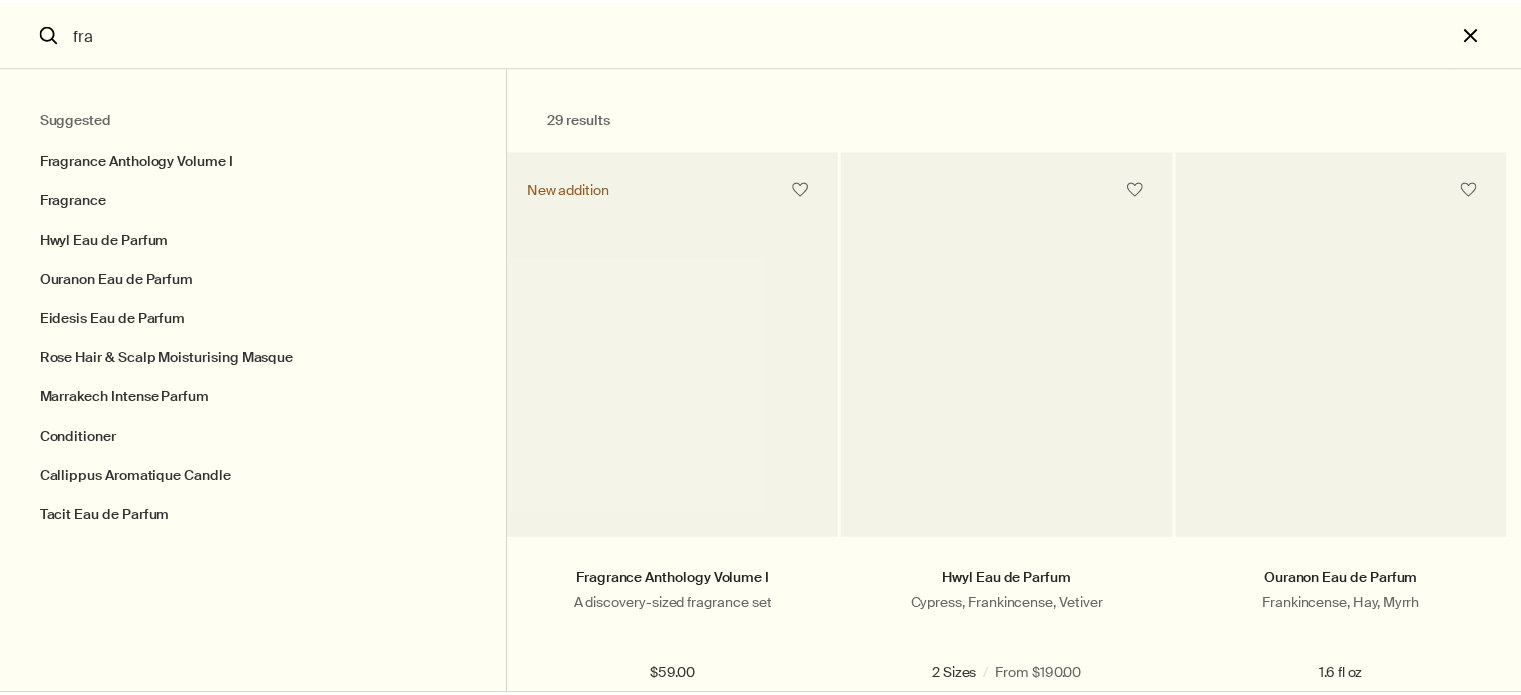 scroll, scrollTop: 0, scrollLeft: 0, axis: both 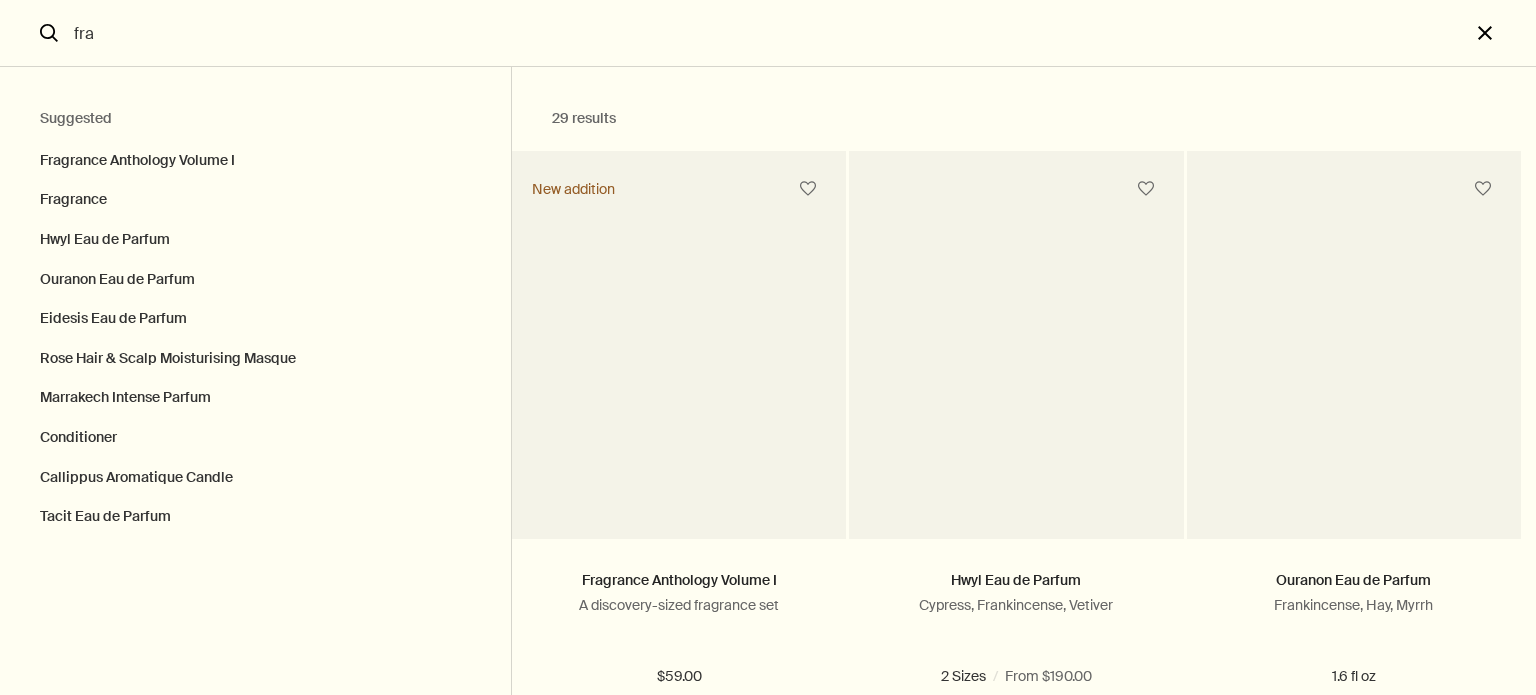 click on "close" at bounding box center [1503, 33] 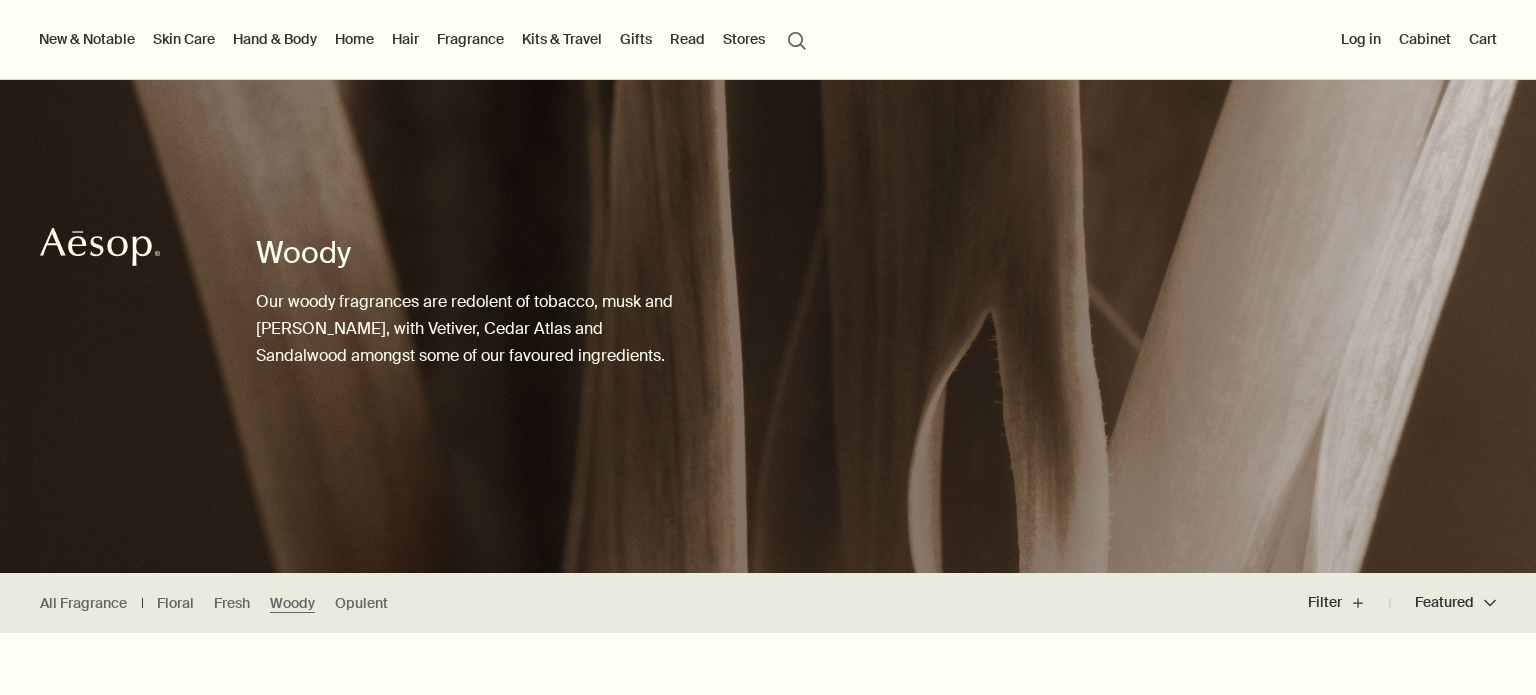 type 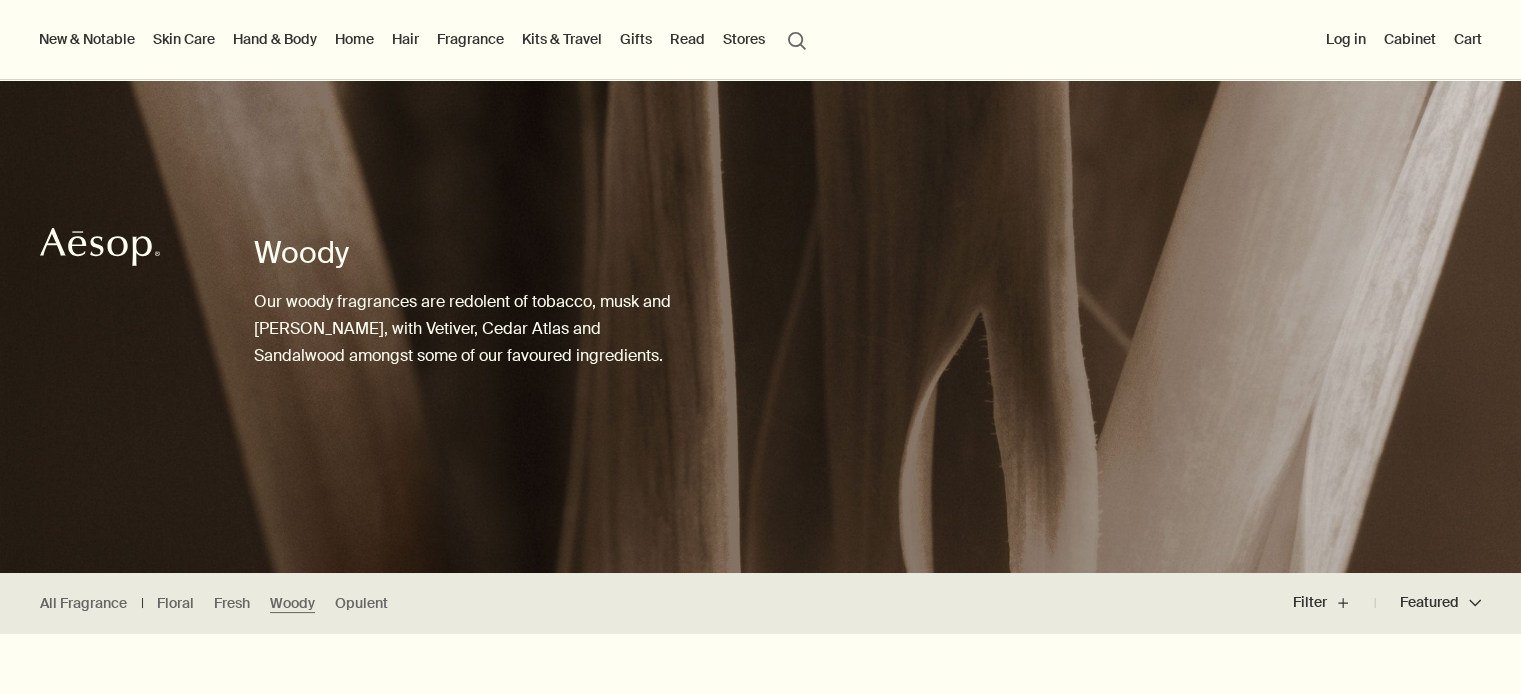 scroll, scrollTop: 0, scrollLeft: 0, axis: both 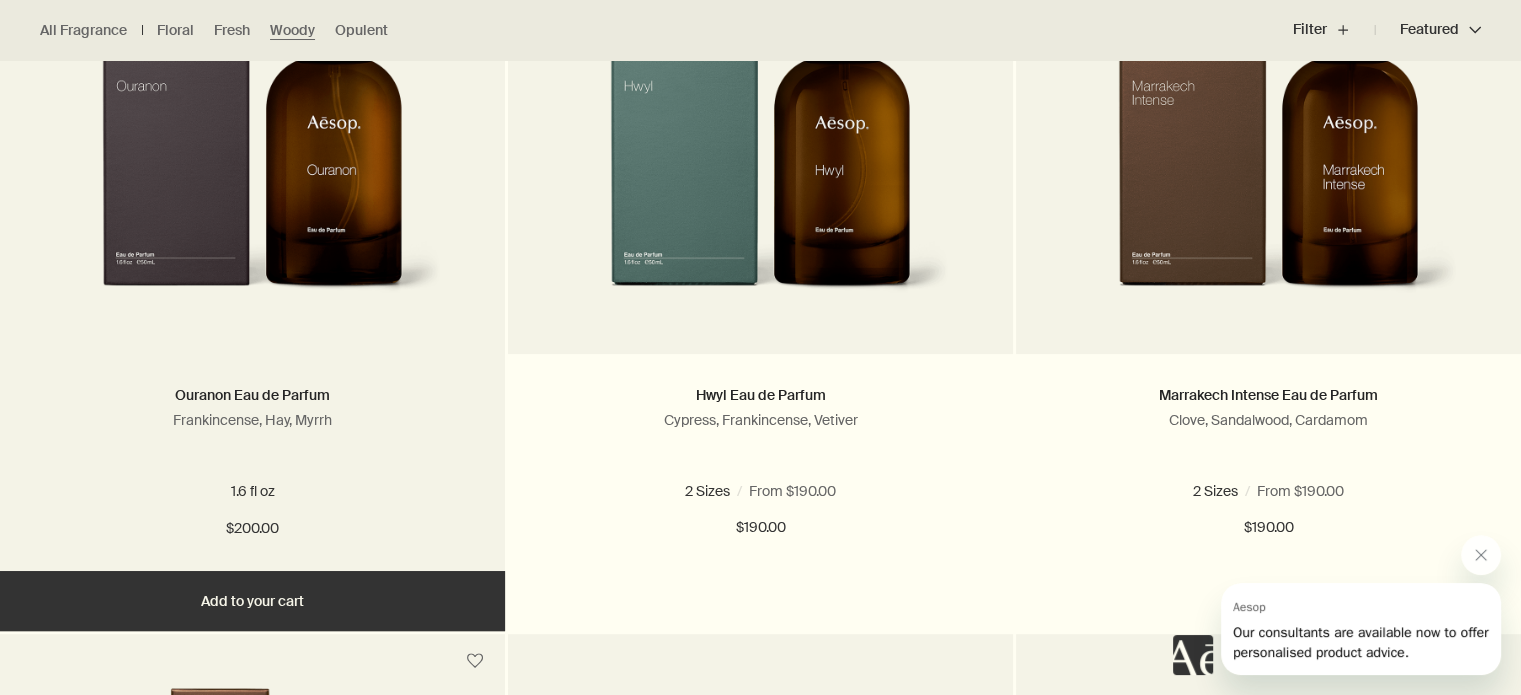 click on "Frankincense, Hay, Myrrh" at bounding box center [252, 420] 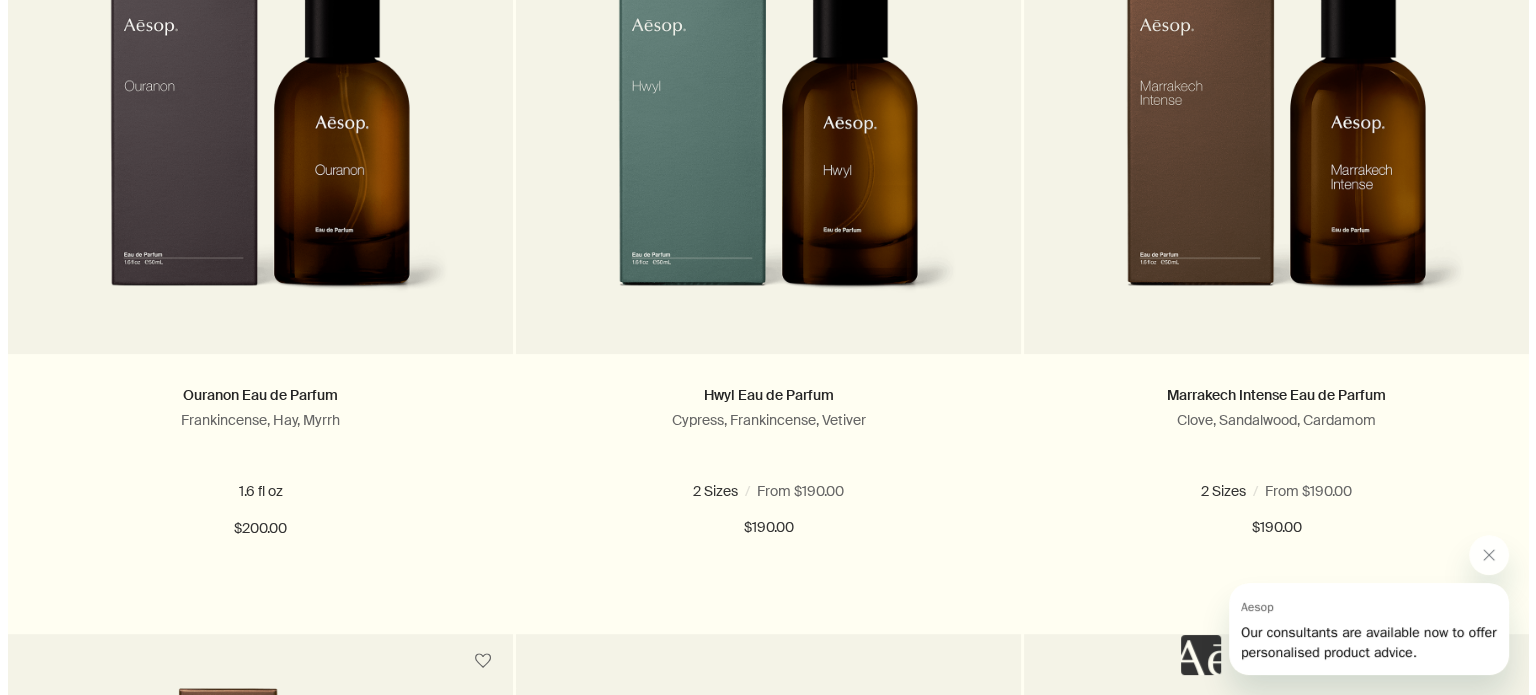 scroll, scrollTop: 0, scrollLeft: 0, axis: both 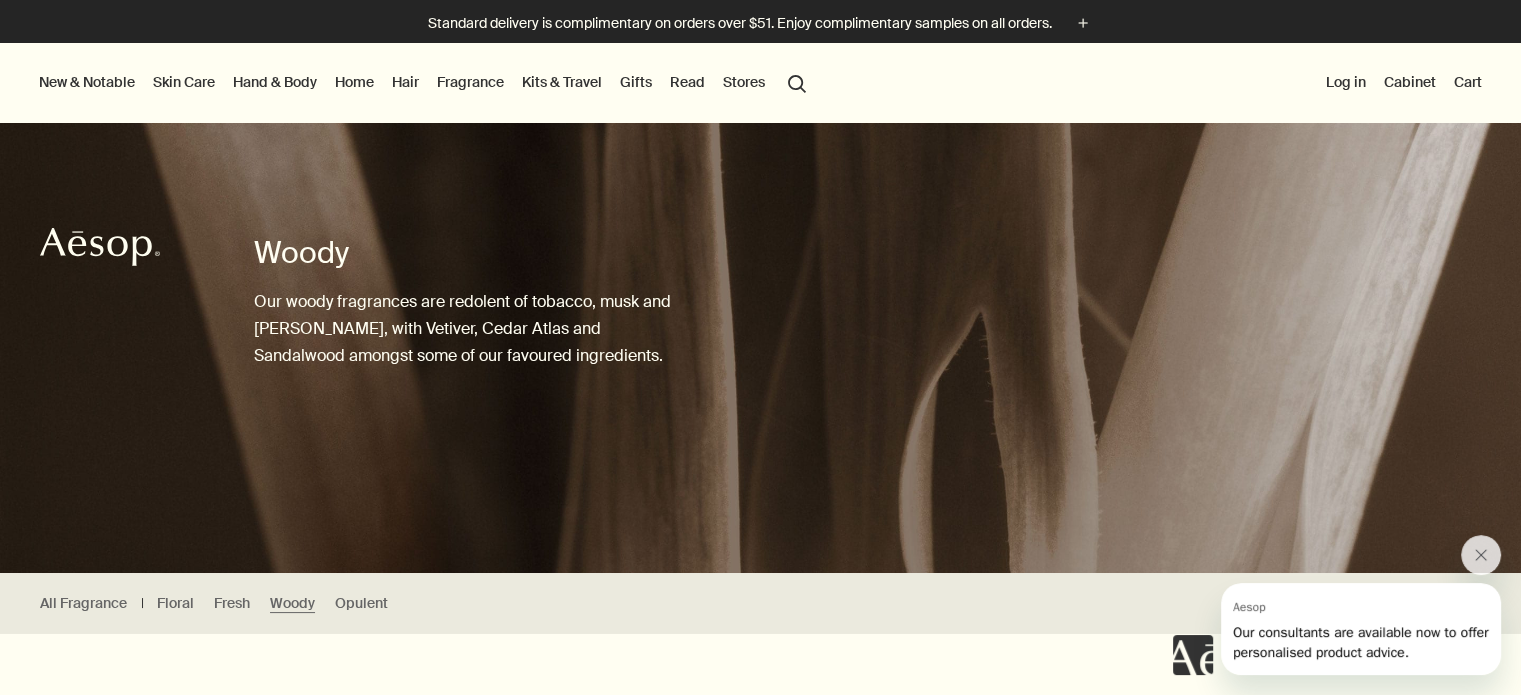 click on "Stores" at bounding box center (744, 82) 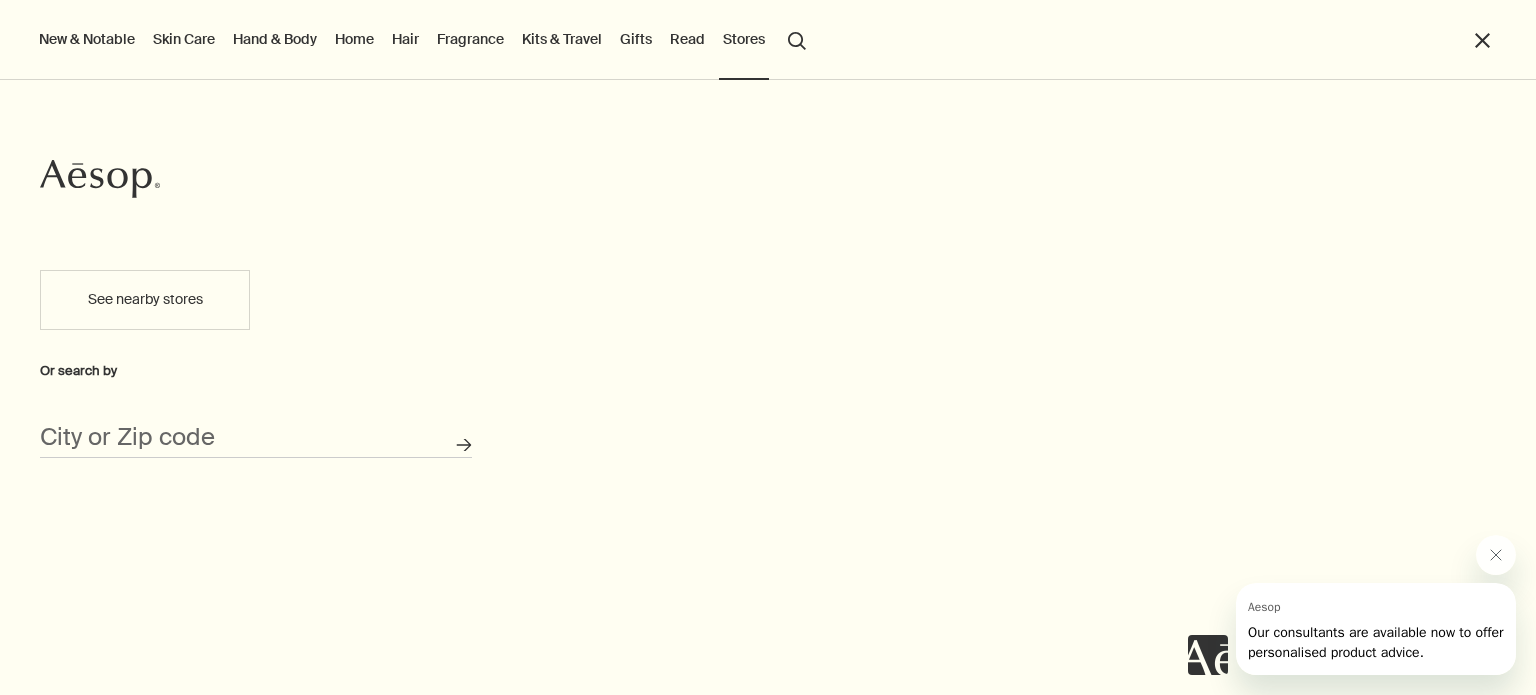 click on "See nearby stores" at bounding box center (145, 300) 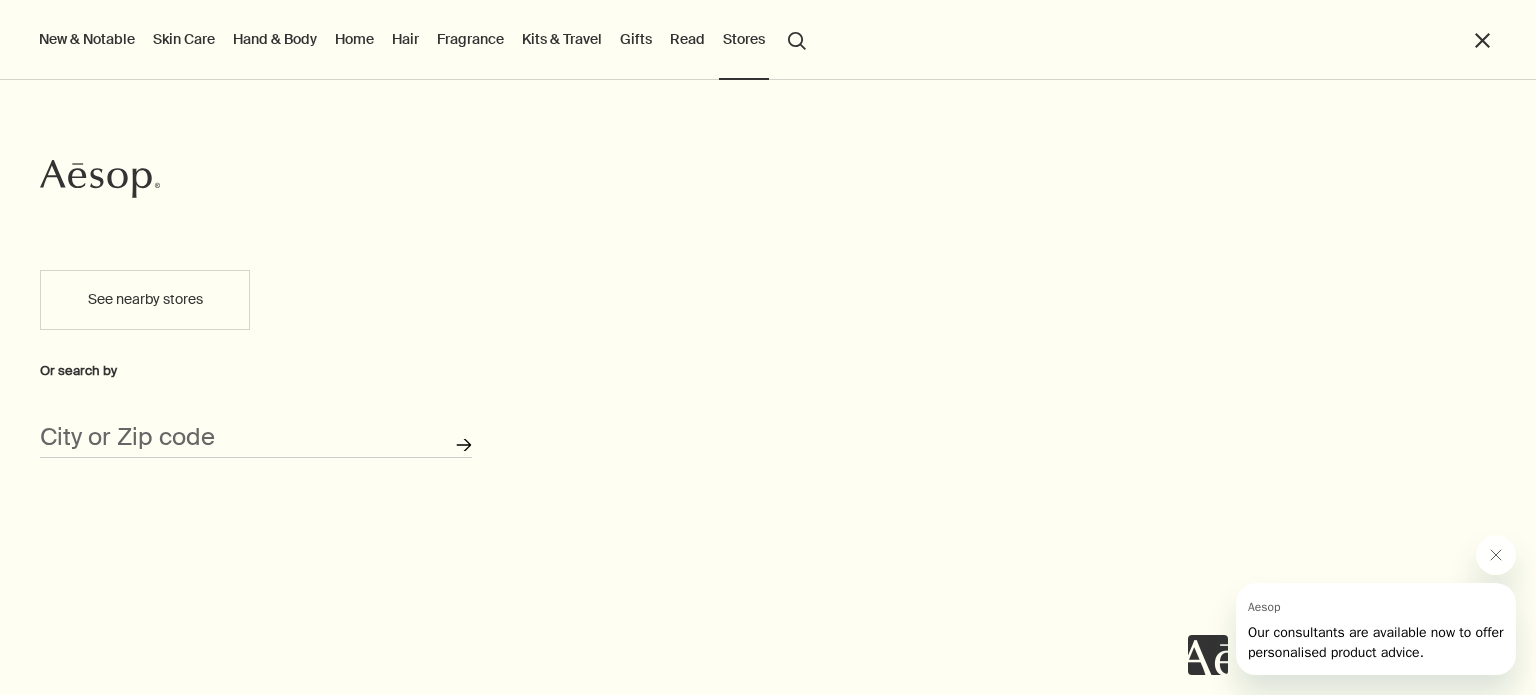 click on "Search for stores" 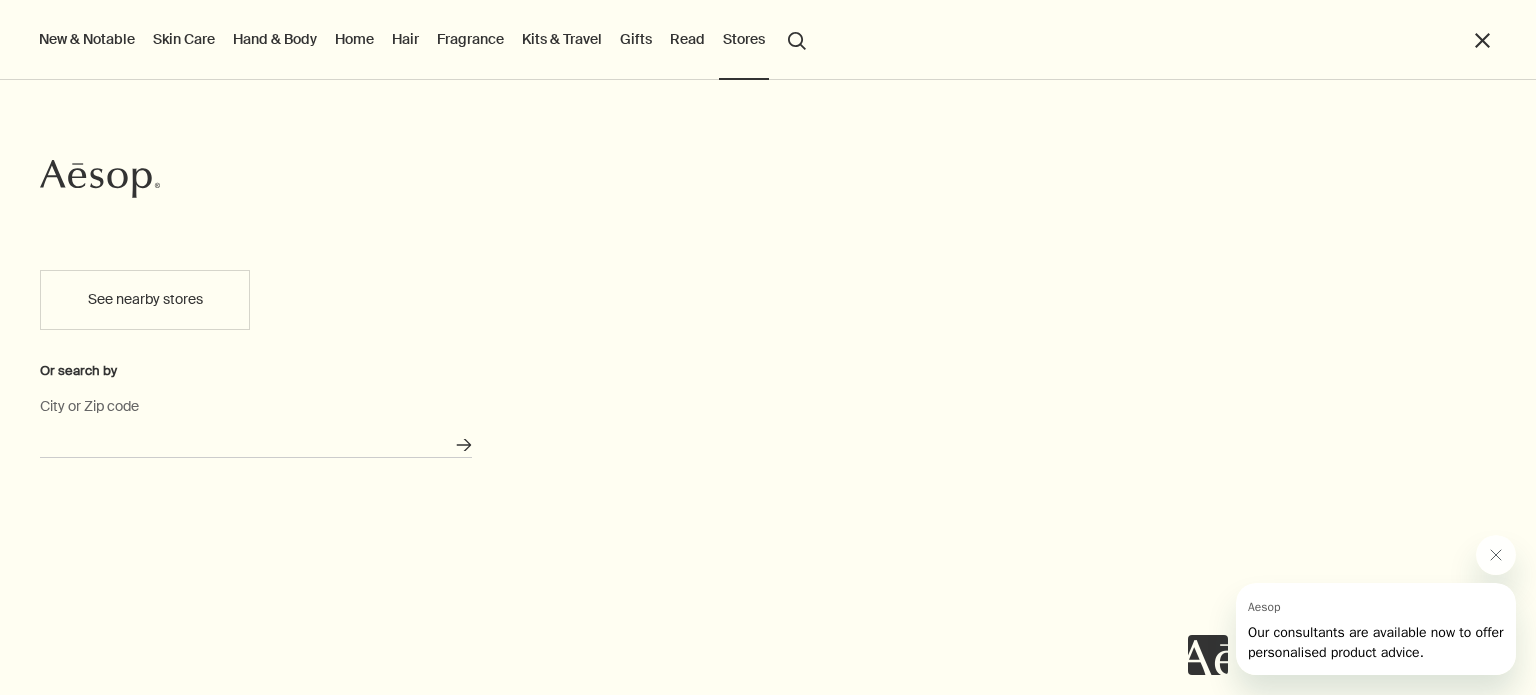 click on "City or Zip code" at bounding box center [256, 442] 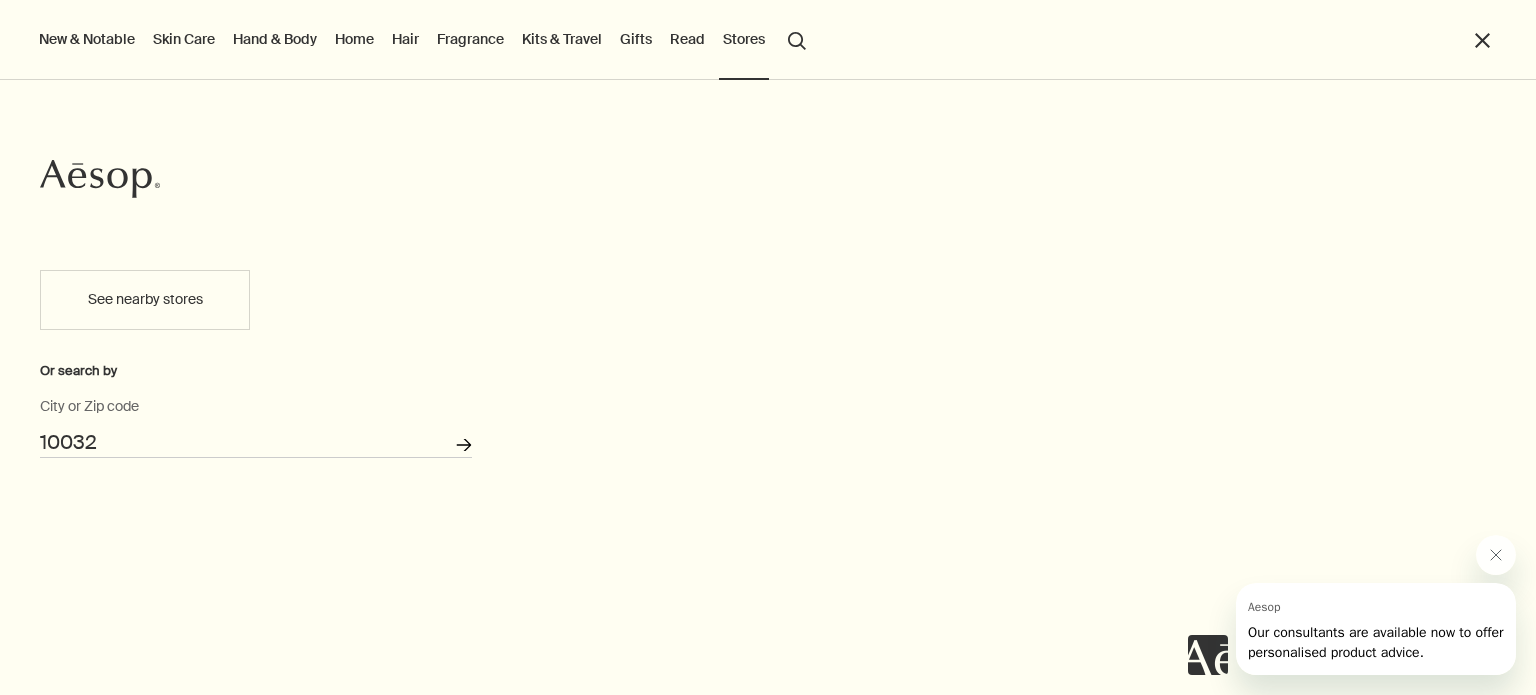 click on "Search for stores" 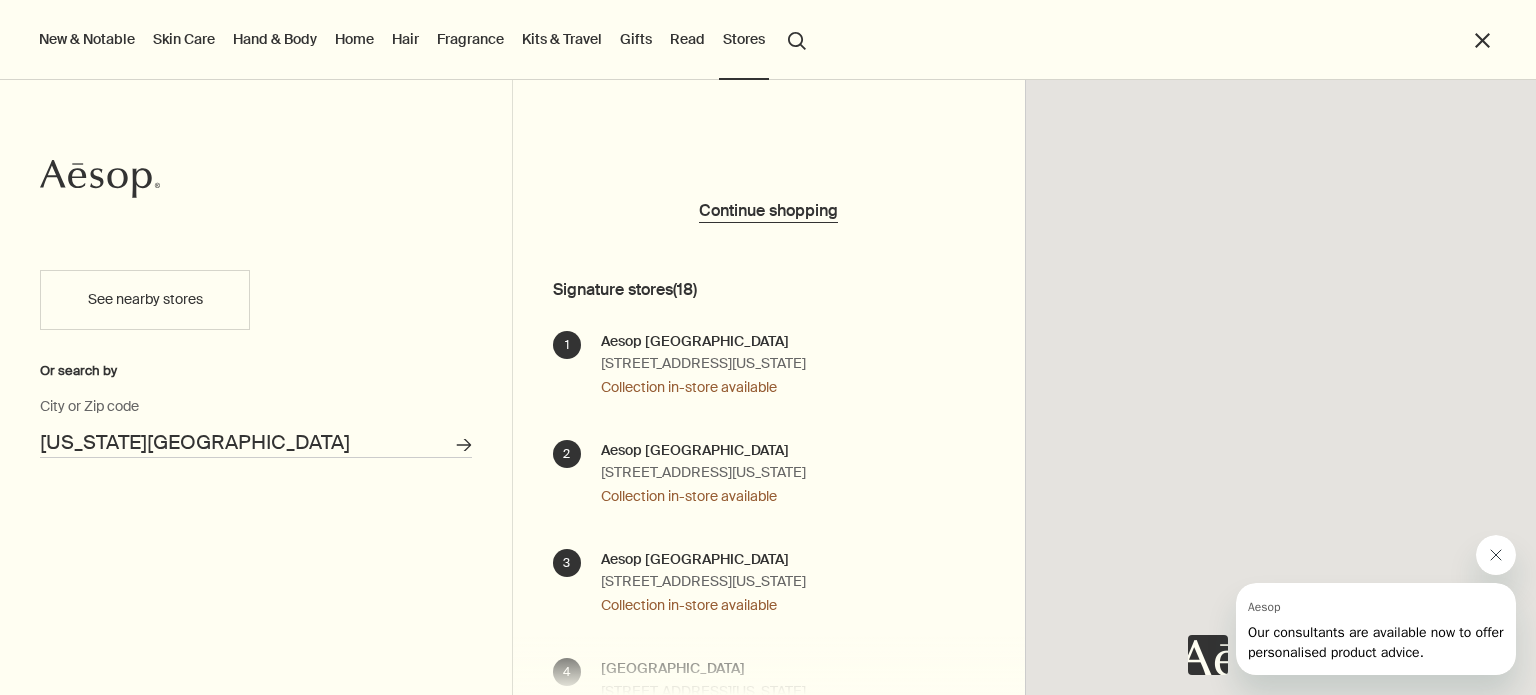 click 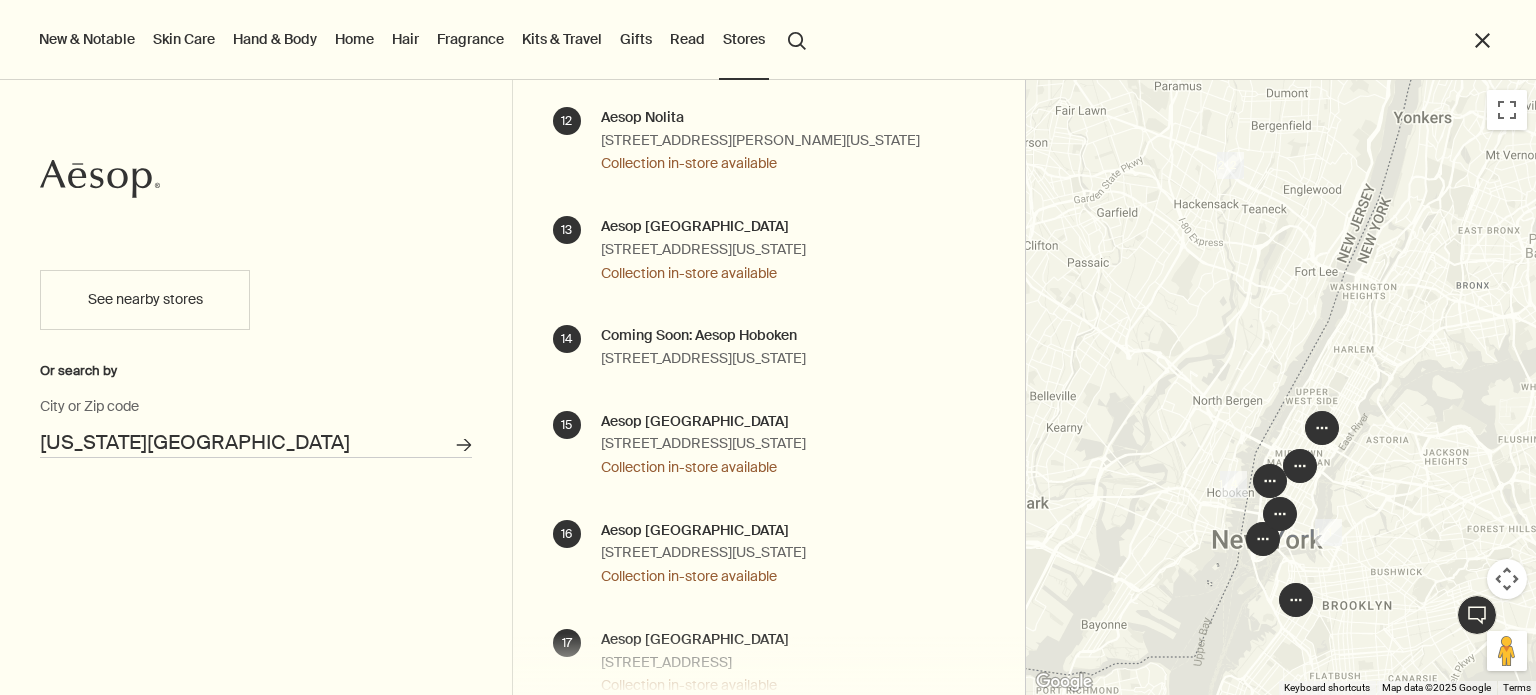 scroll, scrollTop: 1423, scrollLeft: 0, axis: vertical 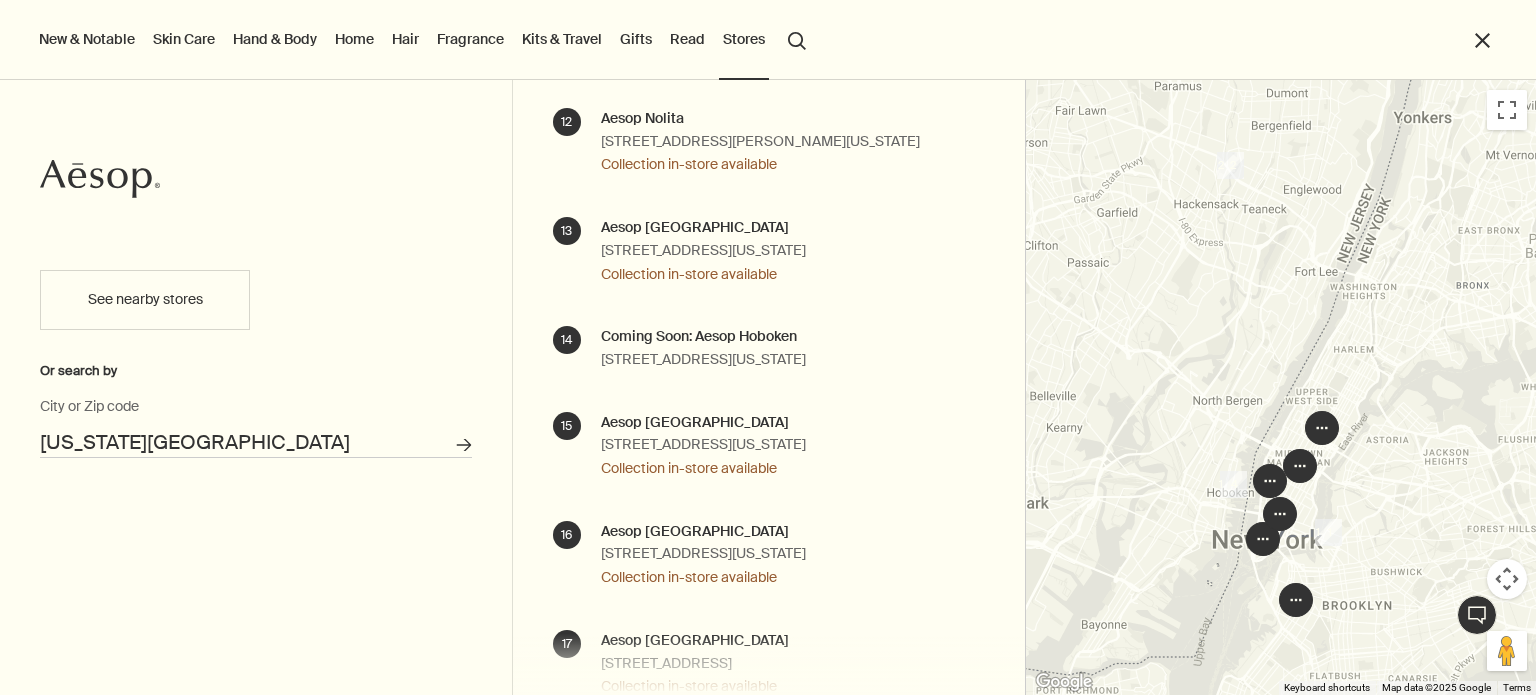 click on "Collection in-store available" at bounding box center (703, 275) 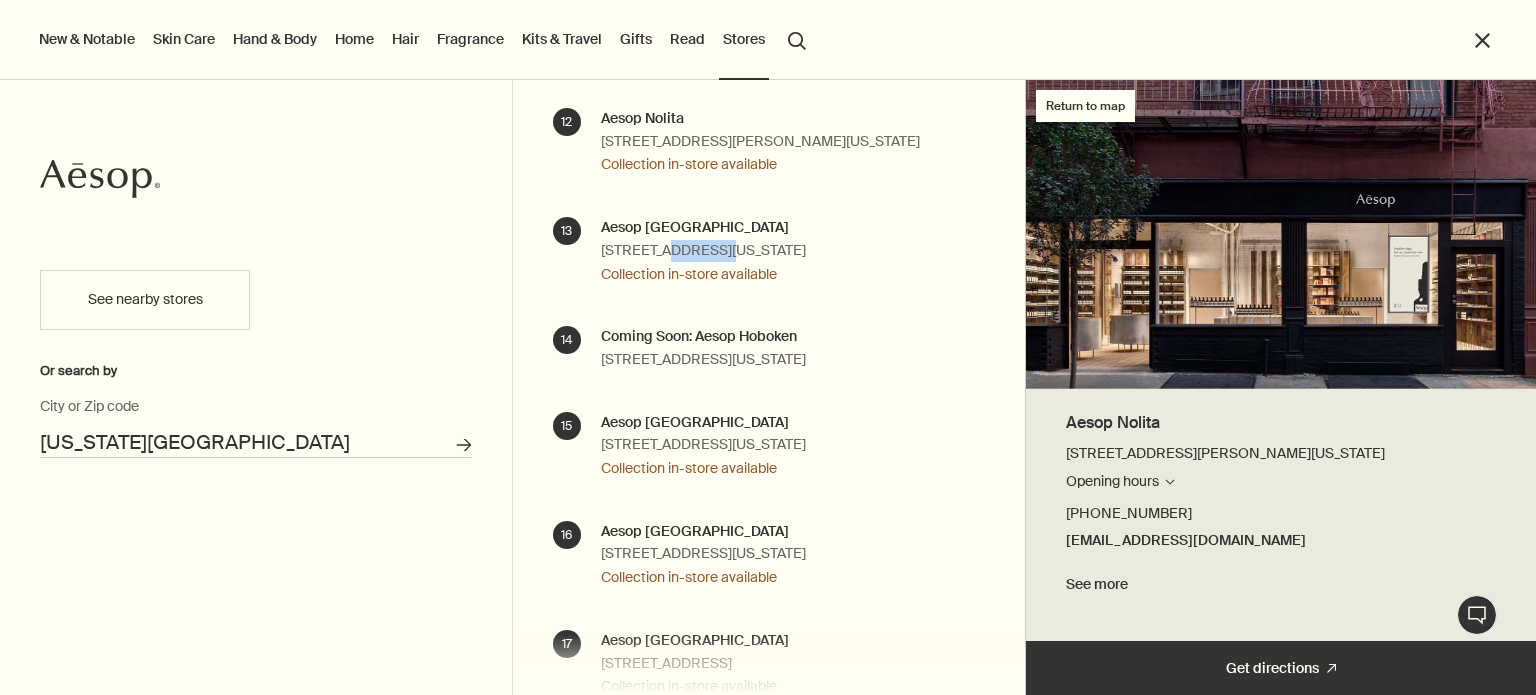 click at bounding box center (1281, 234) 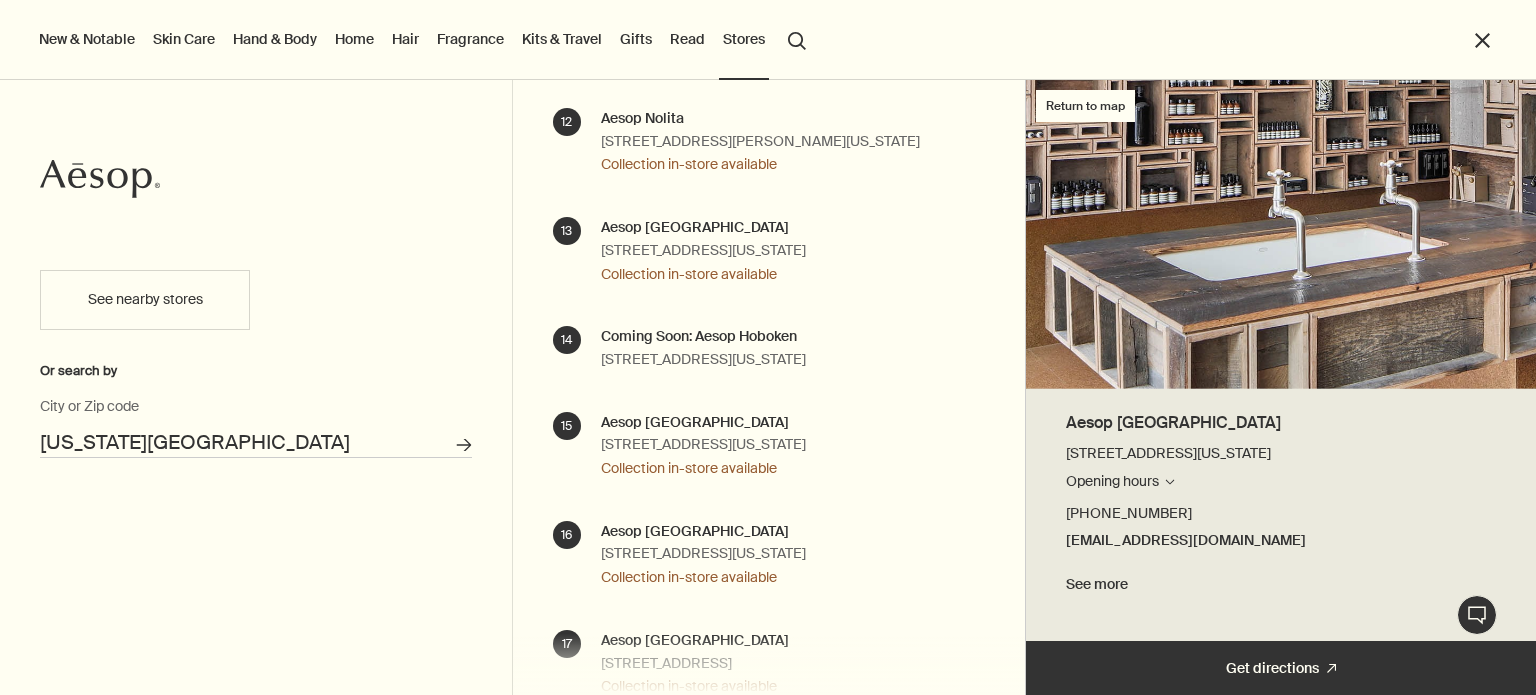 click on "[GEOGRAPHIC_DATA][STREET_ADDRESS][US_STATE] Opening hours Search for stores [DATE] 11:00am - 7:00pm [DATE] 11:00am - 7:00pm [DATE] 11:00am - 7:00pm [DATE] 11:00am - 7:00pm [DATE] 11:00am - 7:00pm [DATE] 11:00am - 7:00pm [DATE] 11:00am - 7:00pm [PHONE_NUMBER] [EMAIL_ADDRESS][DOMAIN_NAME] Collection in-store available See more" at bounding box center [703, 251] 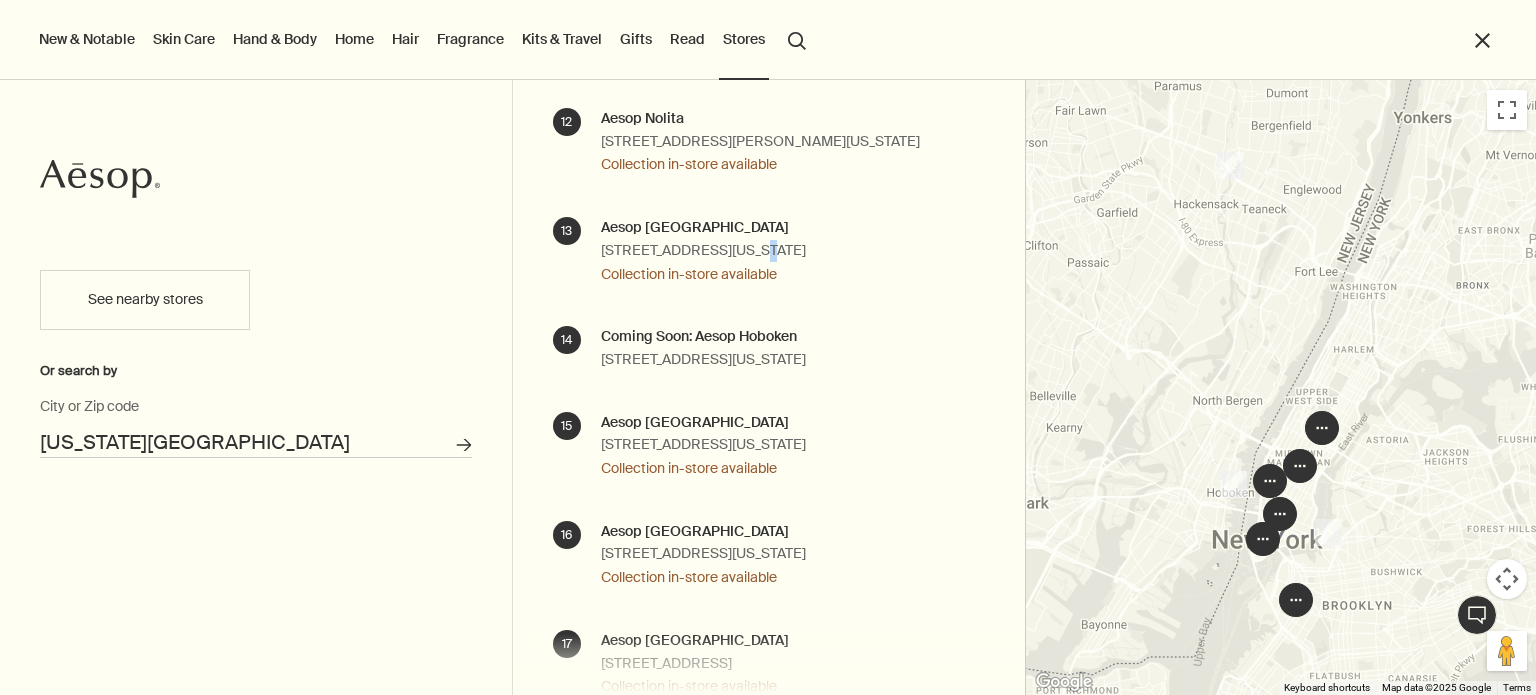 click at bounding box center [1281, 387] 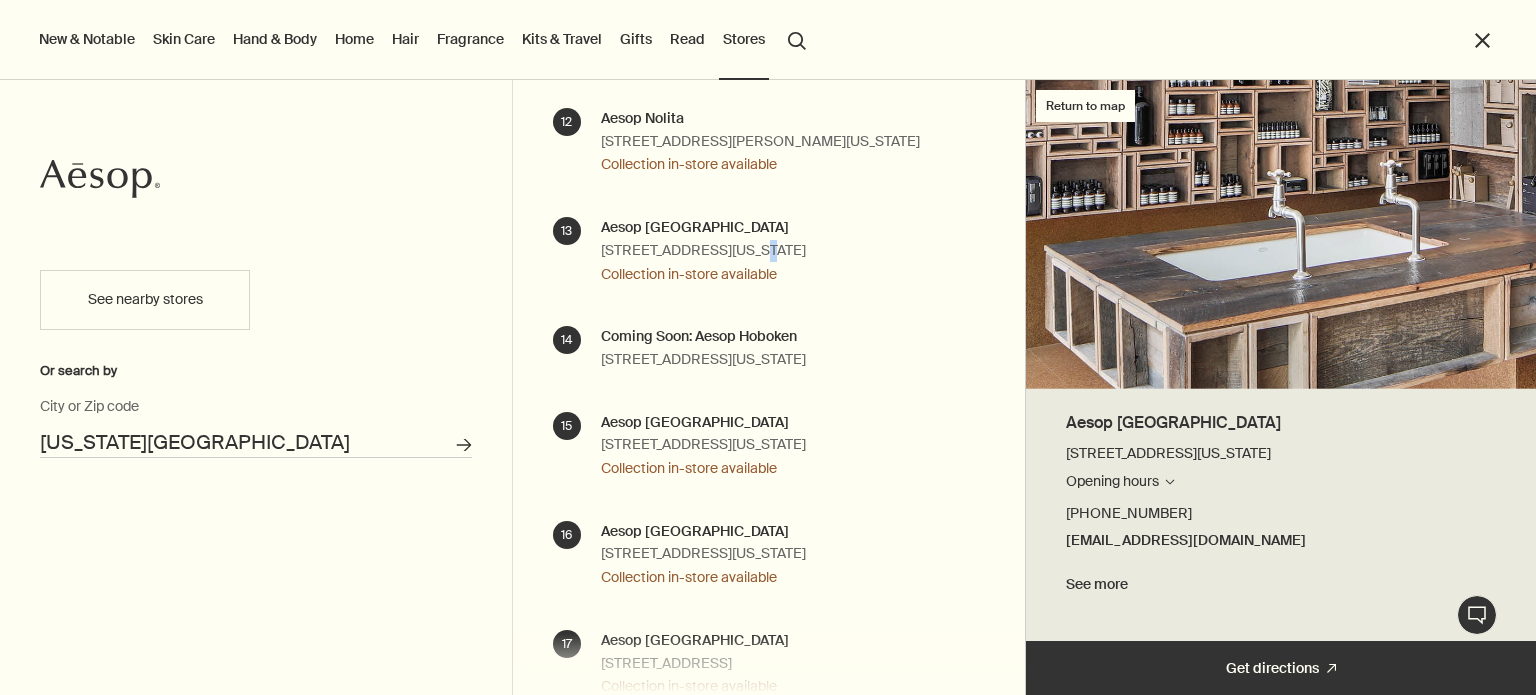 click at bounding box center [1281, 234] 